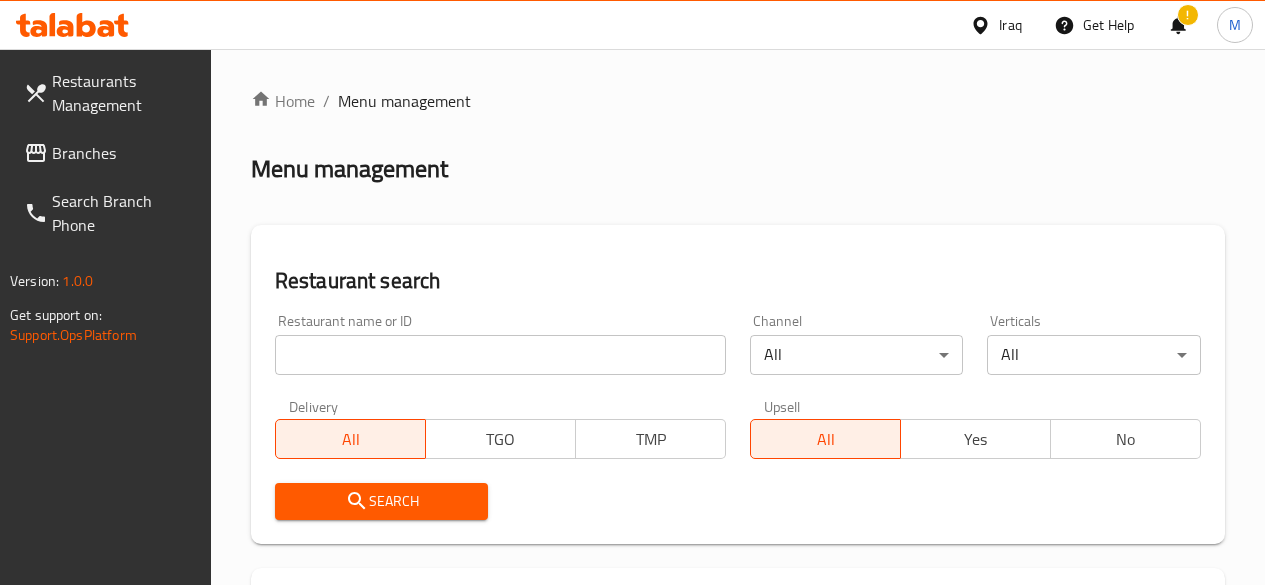 scroll, scrollTop: 0, scrollLeft: 0, axis: both 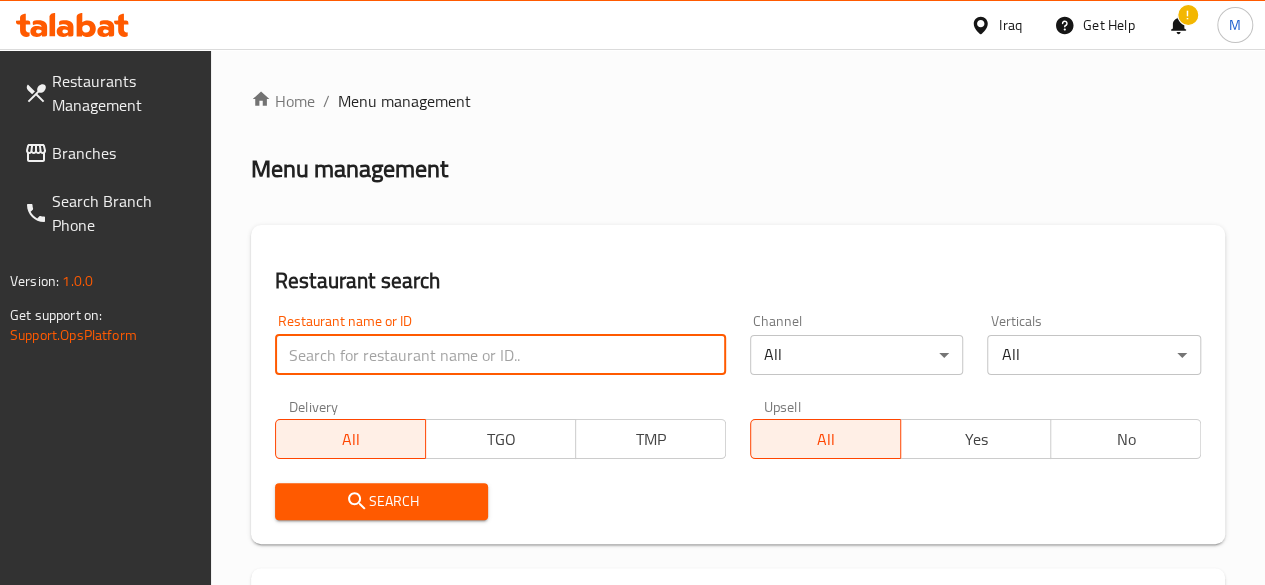 click at bounding box center [500, 355] 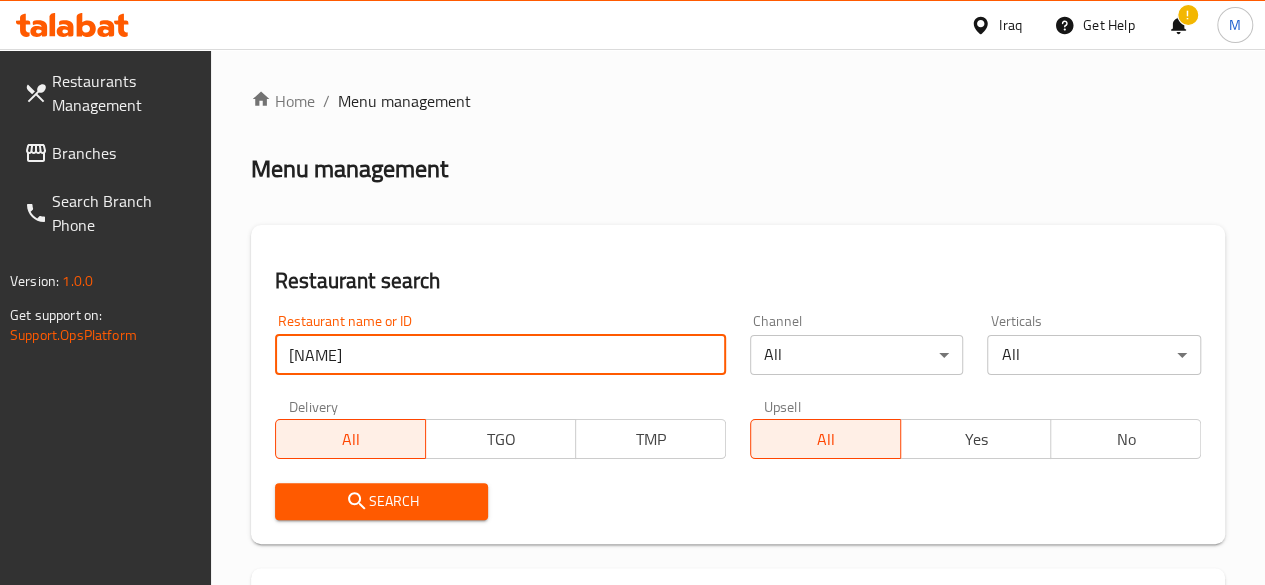 click on "Search" at bounding box center (382, 501) 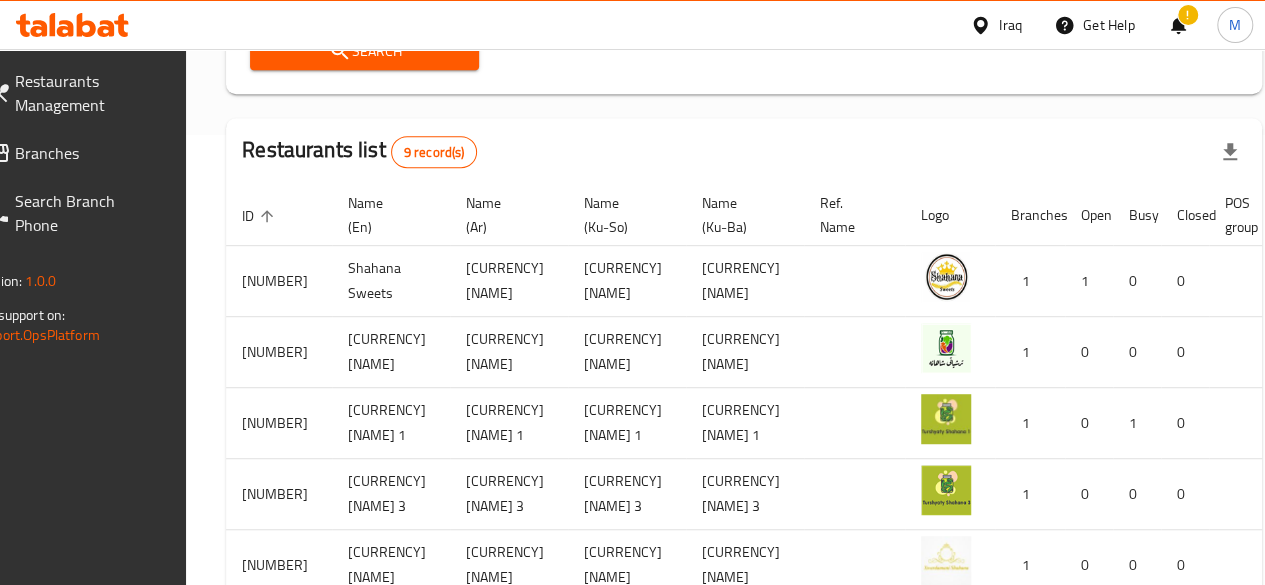 scroll, scrollTop: 444, scrollLeft: 0, axis: vertical 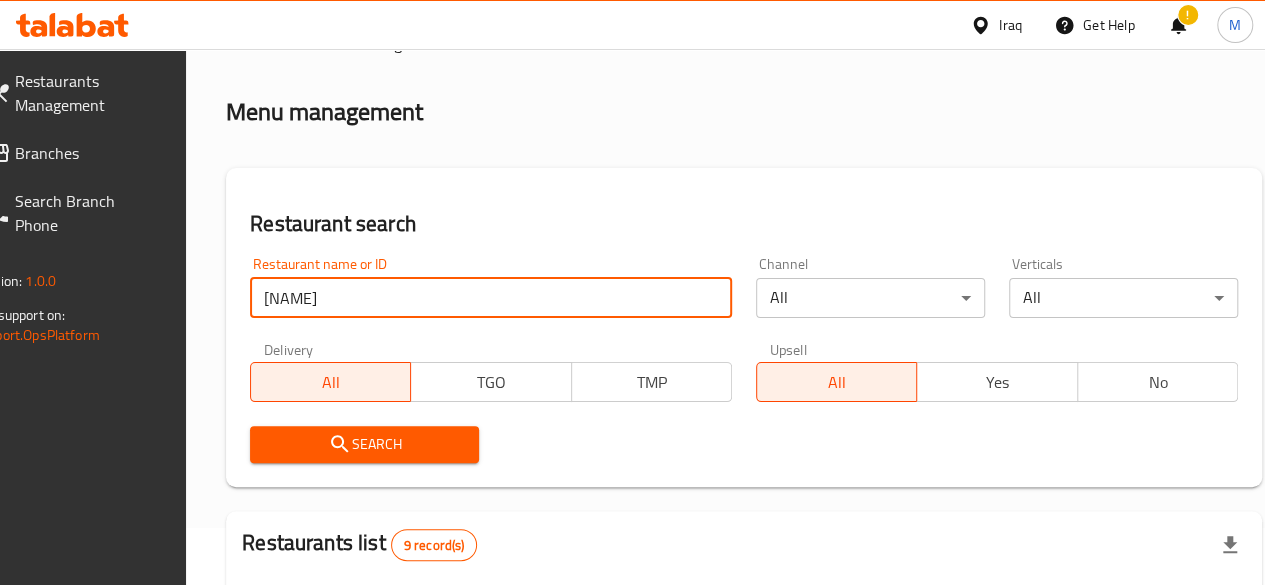 click on "[NAME]" at bounding box center [491, 298] 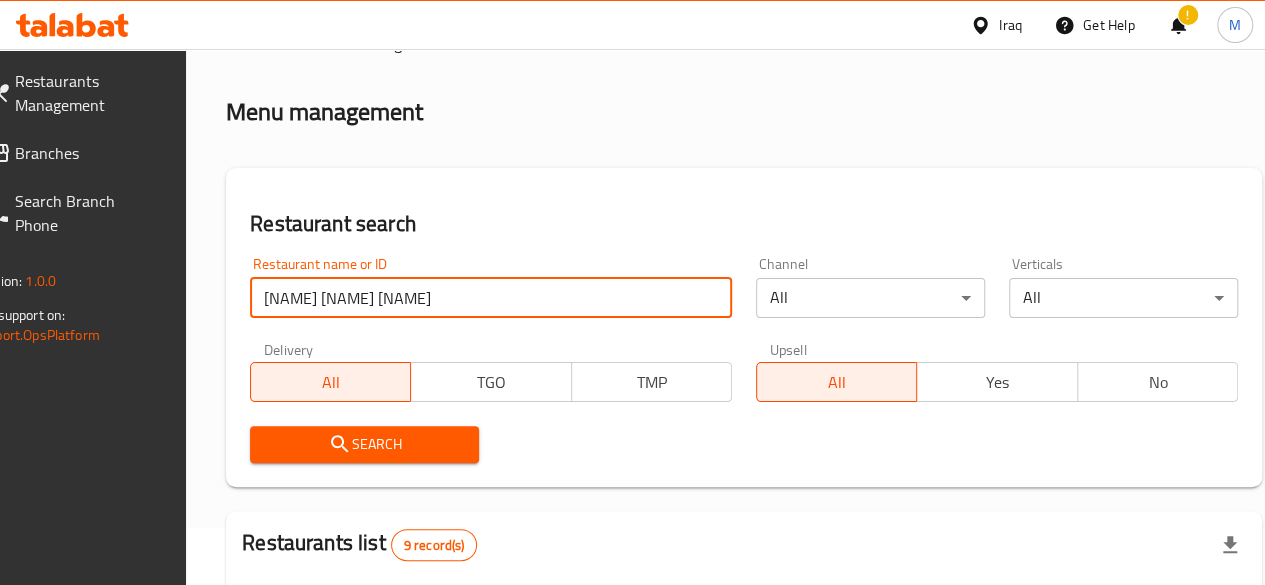 type on "[NAME] [NAME] [NAME]" 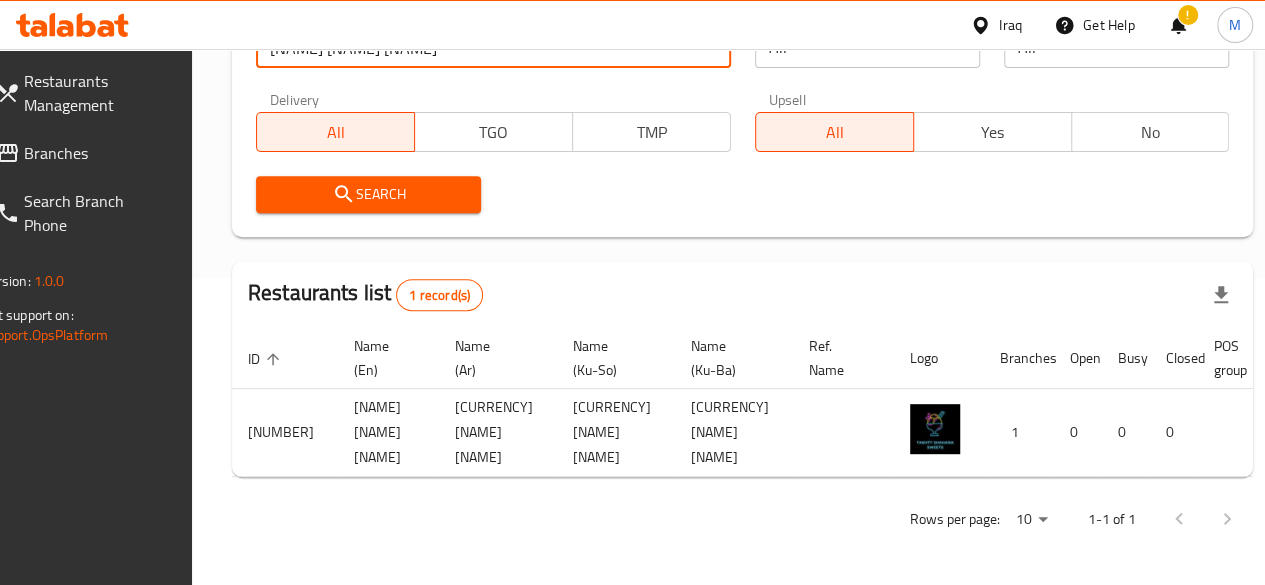 scroll, scrollTop: 346, scrollLeft: 0, axis: vertical 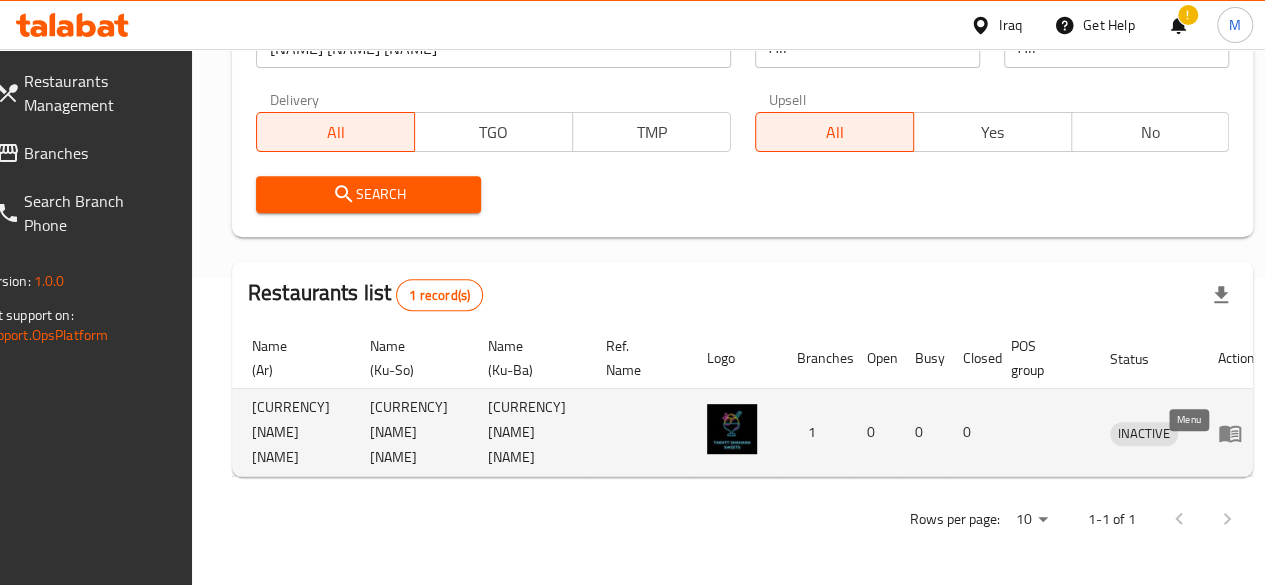 click 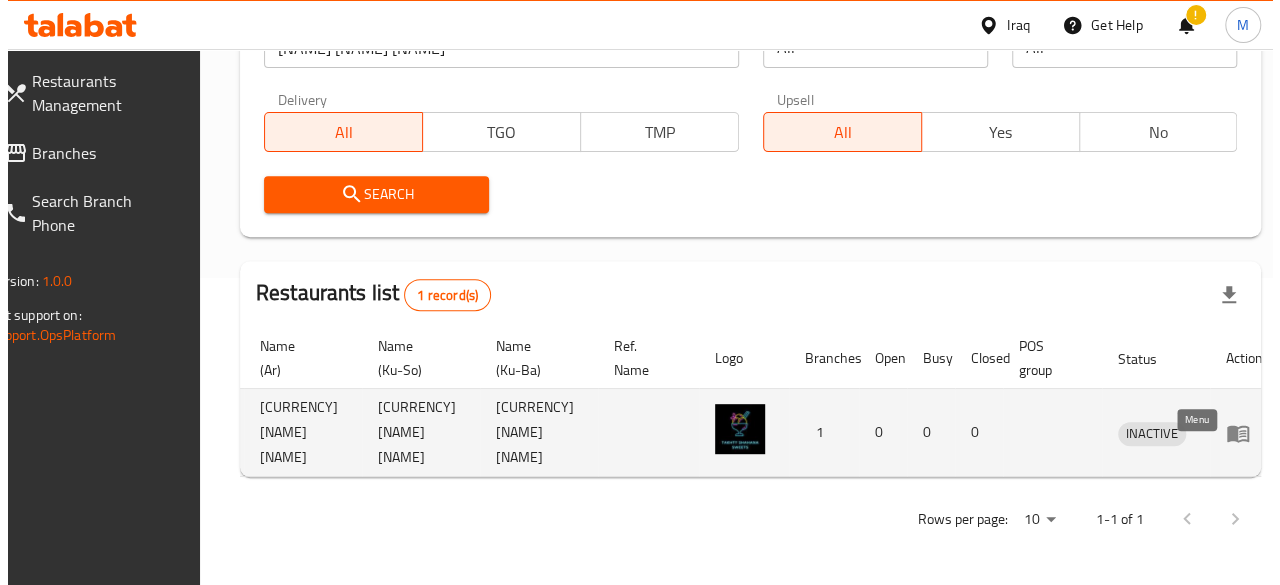 scroll, scrollTop: 0, scrollLeft: 0, axis: both 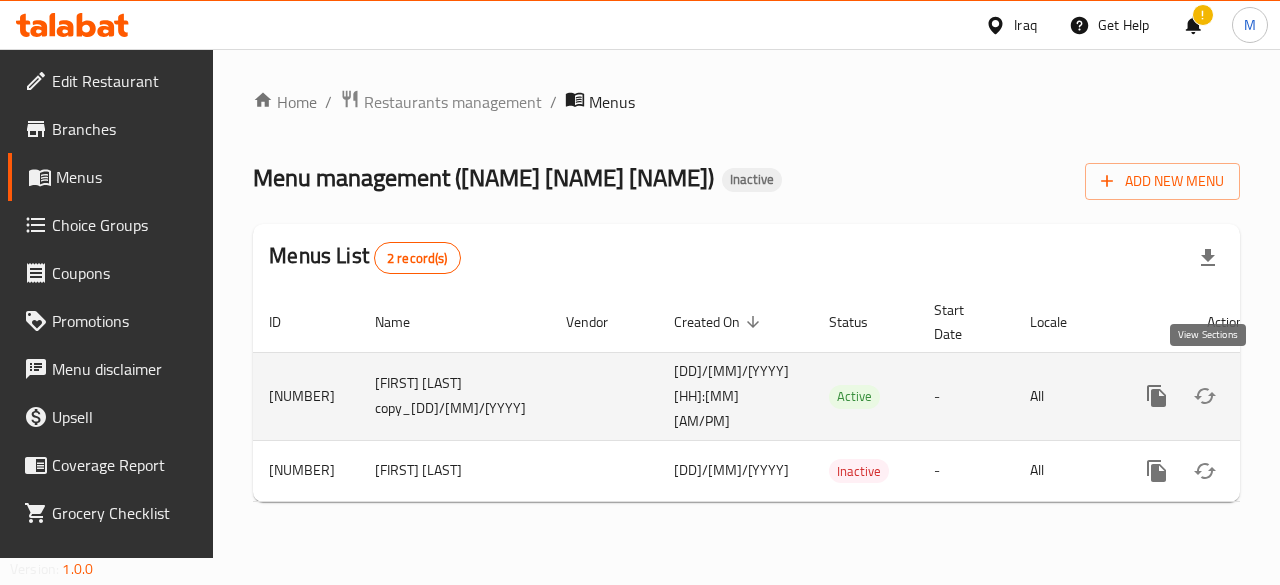click at bounding box center (1301, 396) 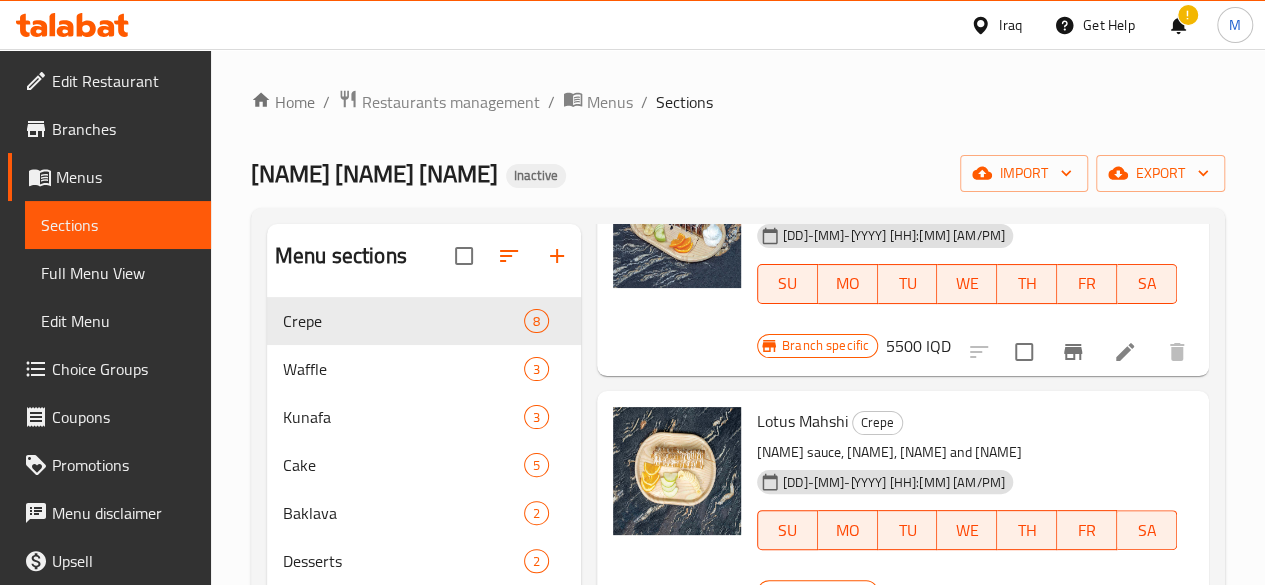 scroll, scrollTop: 917, scrollLeft: 0, axis: vertical 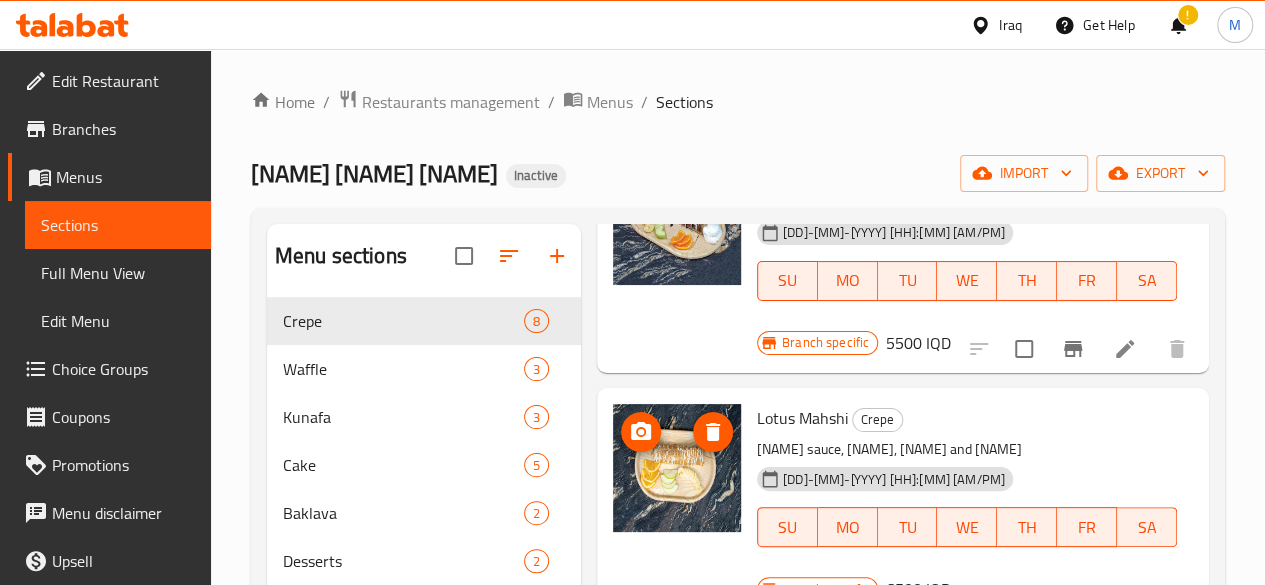click at bounding box center [677, 468] 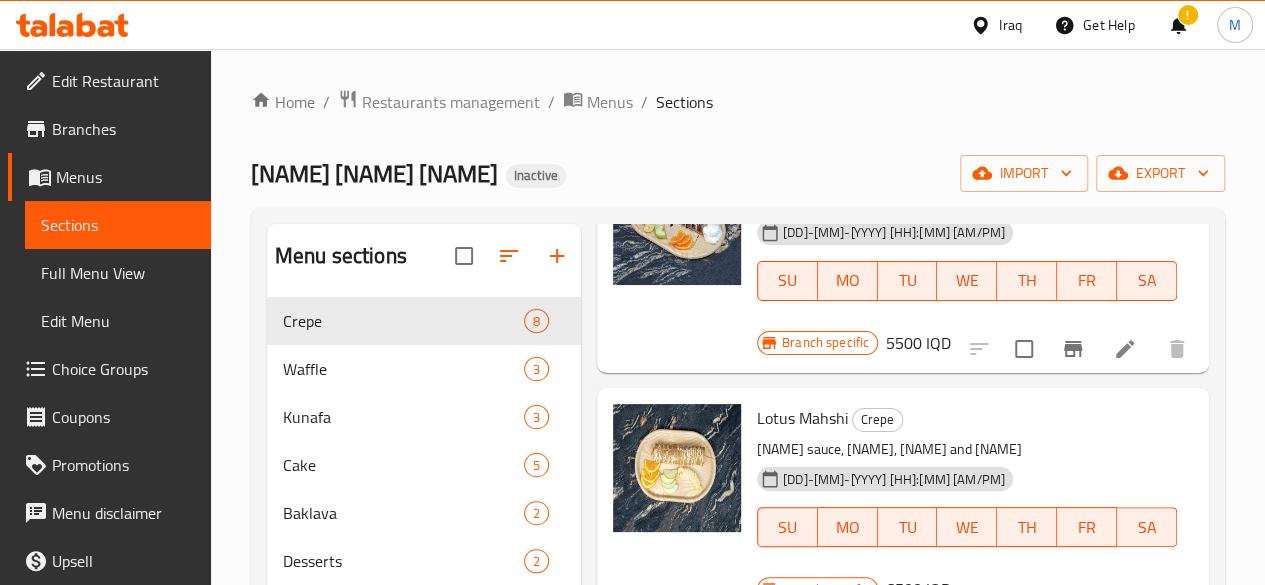 scroll, scrollTop: 1189, scrollLeft: 0, axis: vertical 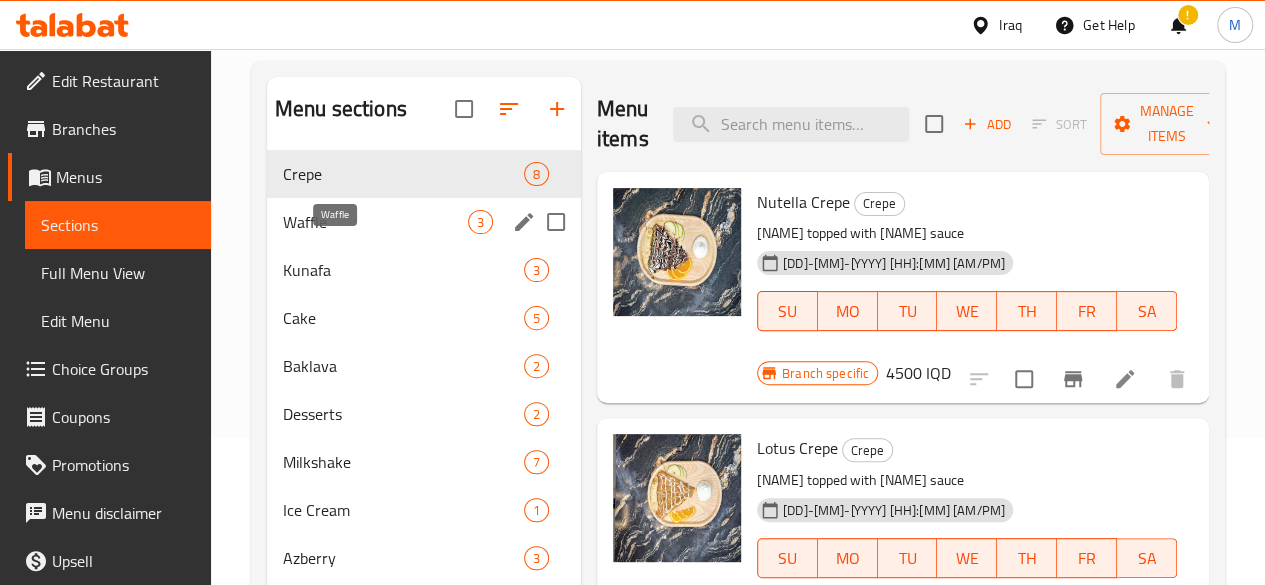 click on "Waffle" at bounding box center (375, 222) 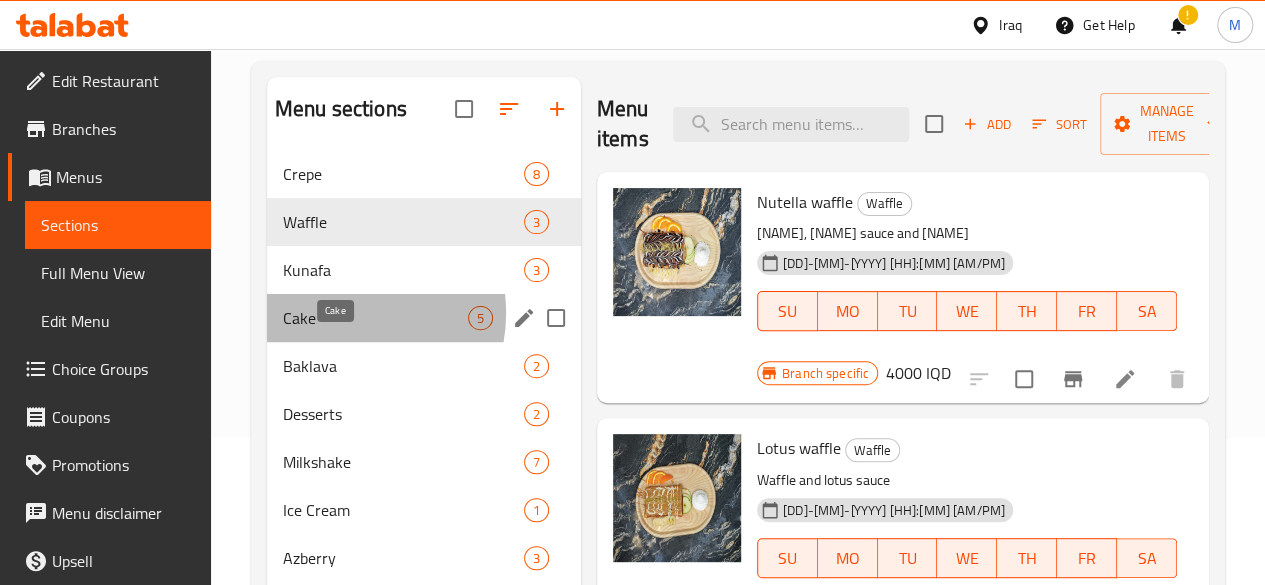 click on "Cake" at bounding box center [375, 318] 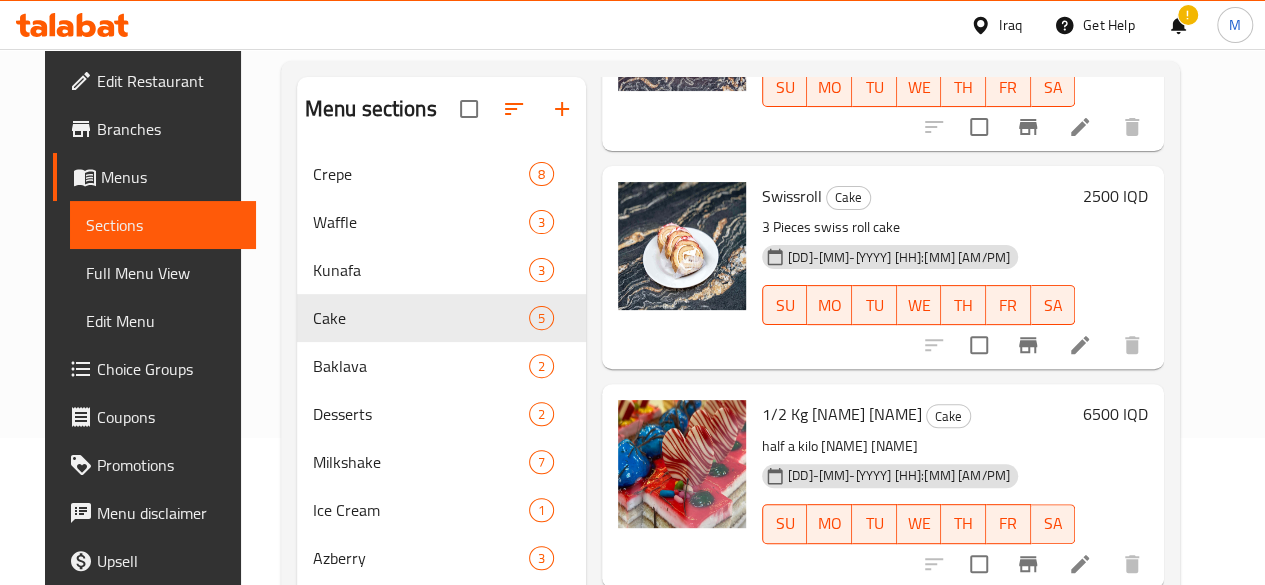 scroll, scrollTop: 533, scrollLeft: 0, axis: vertical 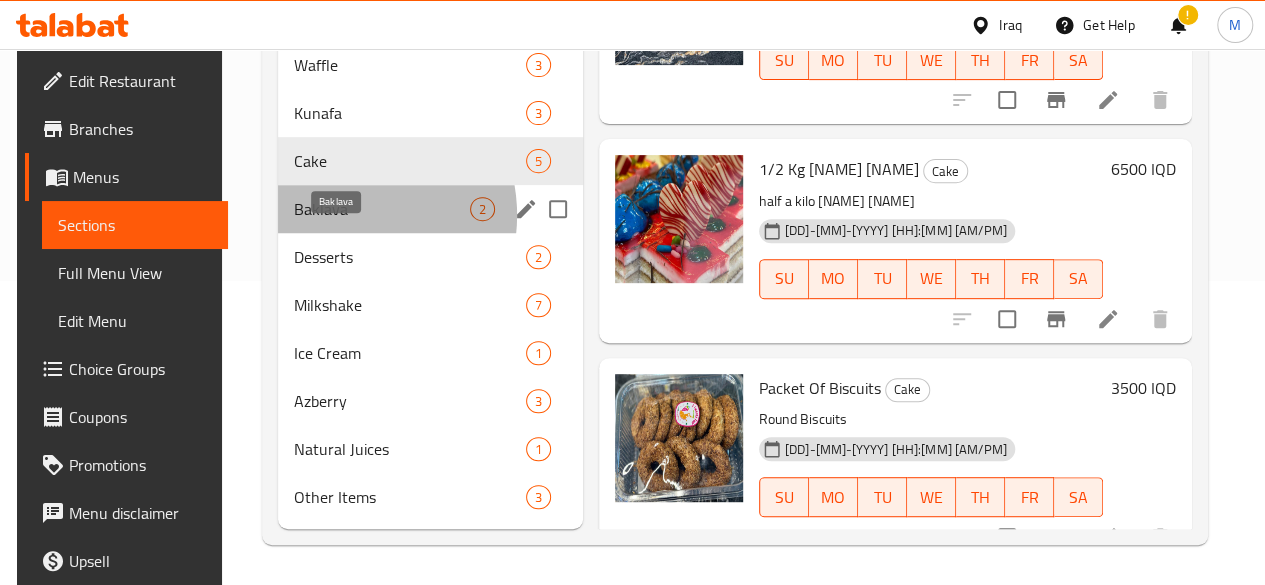 click on "Baklava" at bounding box center (382, 209) 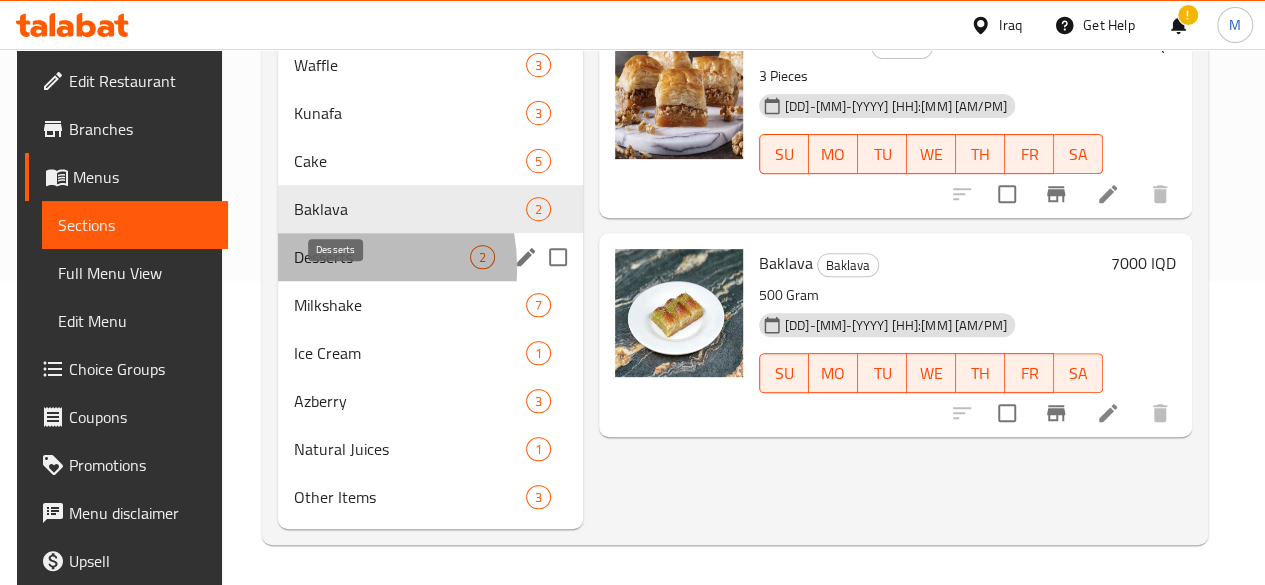 click on "Desserts" at bounding box center [382, 257] 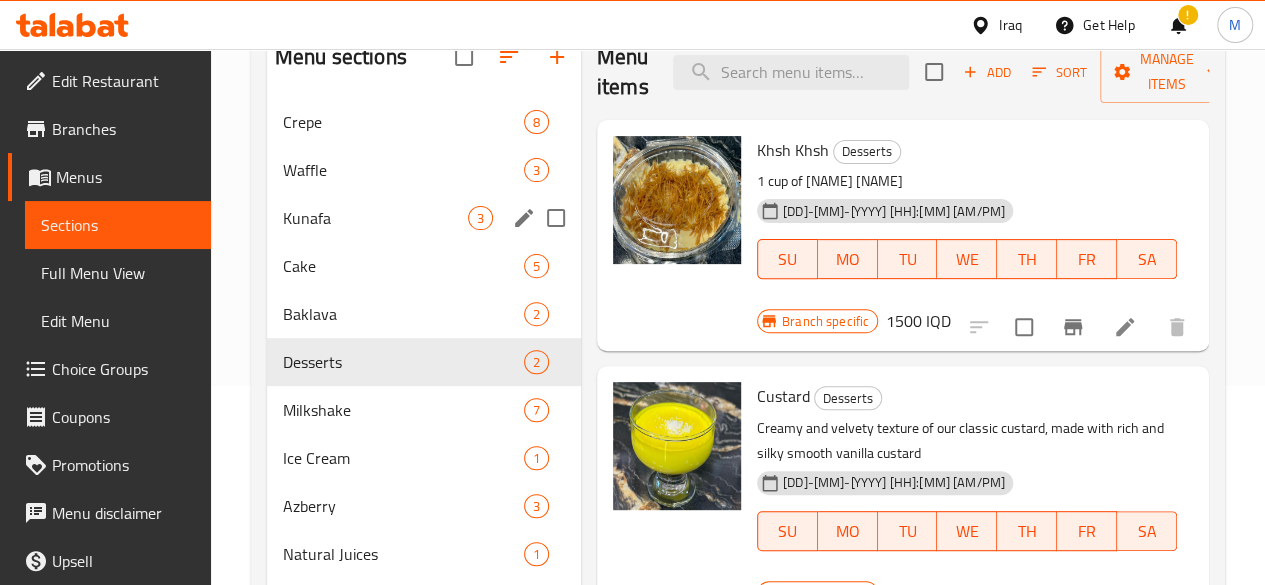 scroll, scrollTop: 216, scrollLeft: 0, axis: vertical 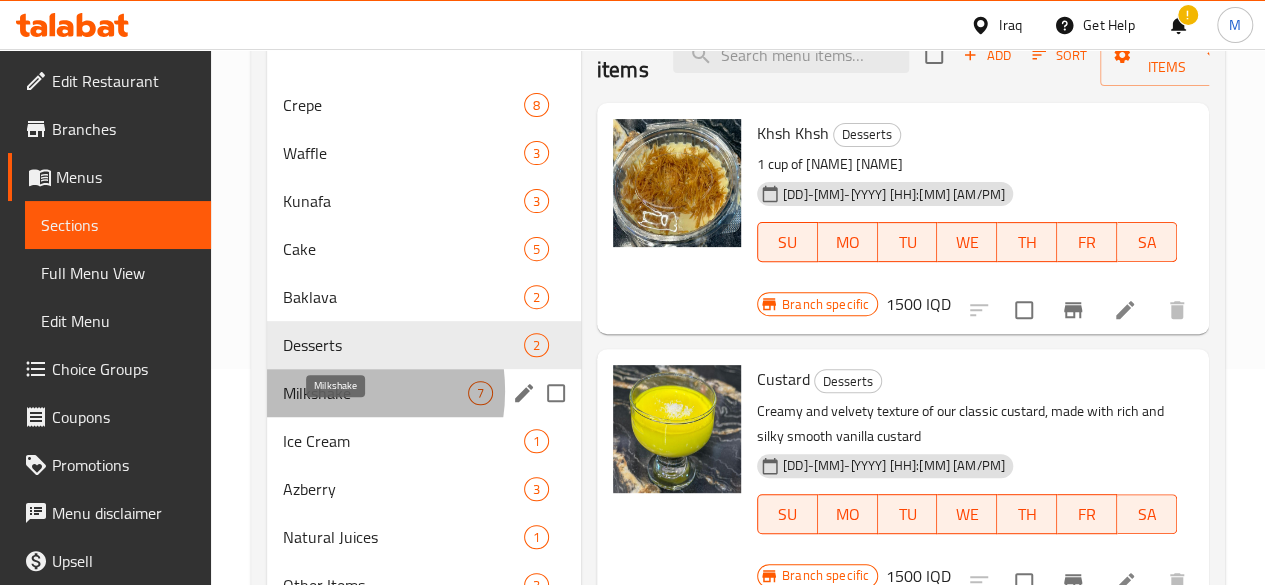 click on "Milkshake" at bounding box center [375, 393] 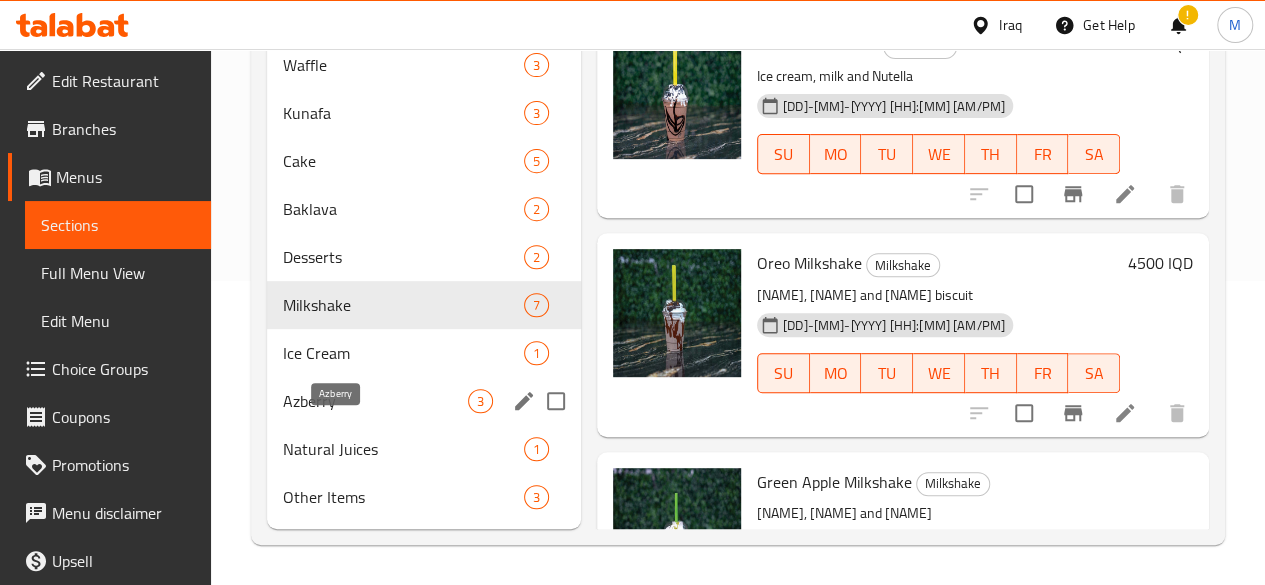 scroll, scrollTop: 333, scrollLeft: 0, axis: vertical 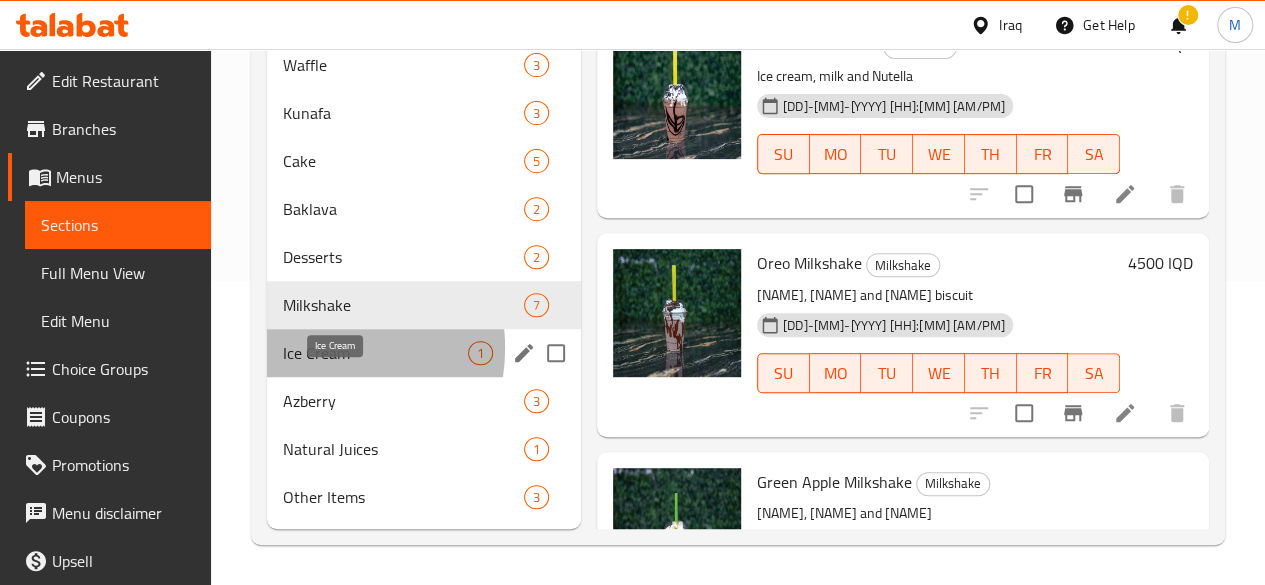 click on "Ice Cream" at bounding box center [375, 353] 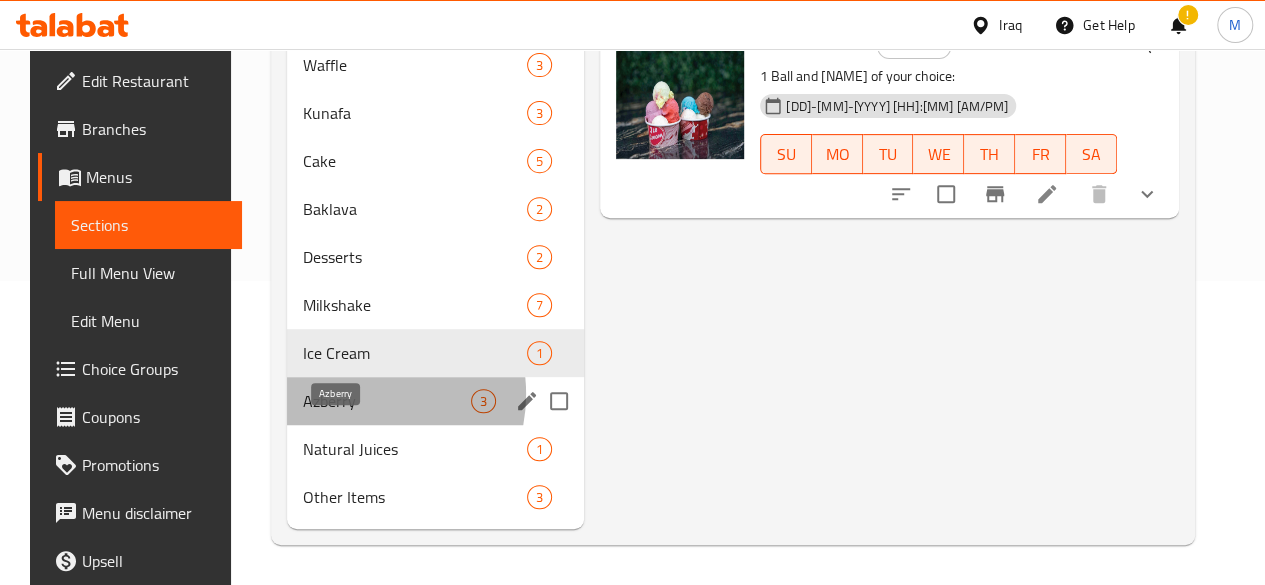 click on "Azberry" at bounding box center (387, 401) 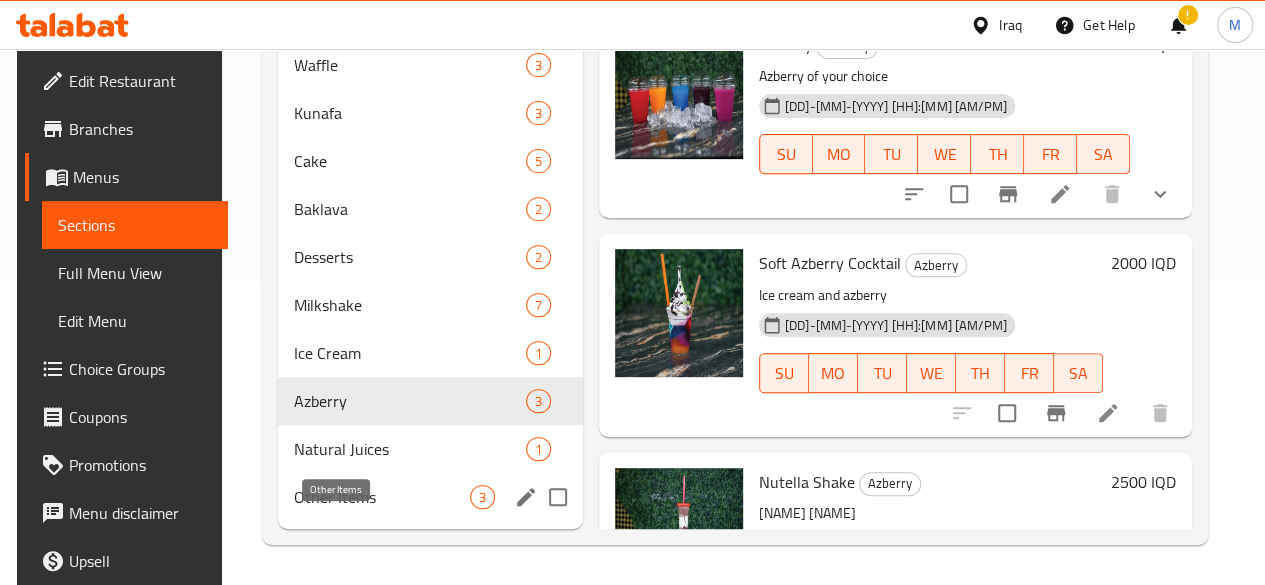 click on "Other Items" at bounding box center [382, 497] 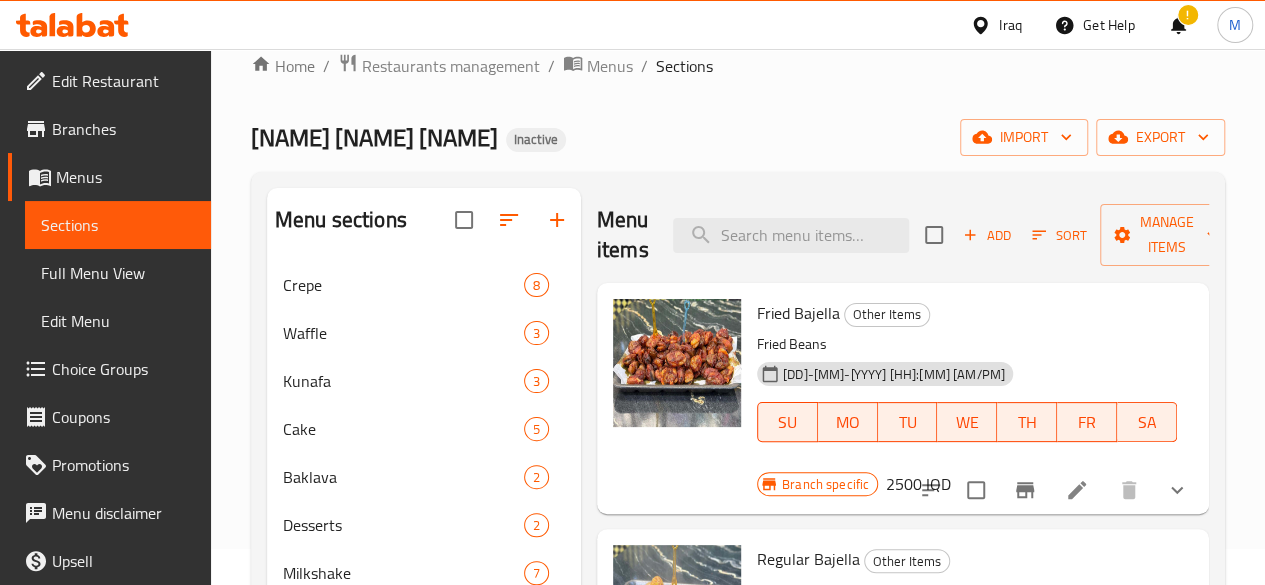 scroll, scrollTop: 35, scrollLeft: 0, axis: vertical 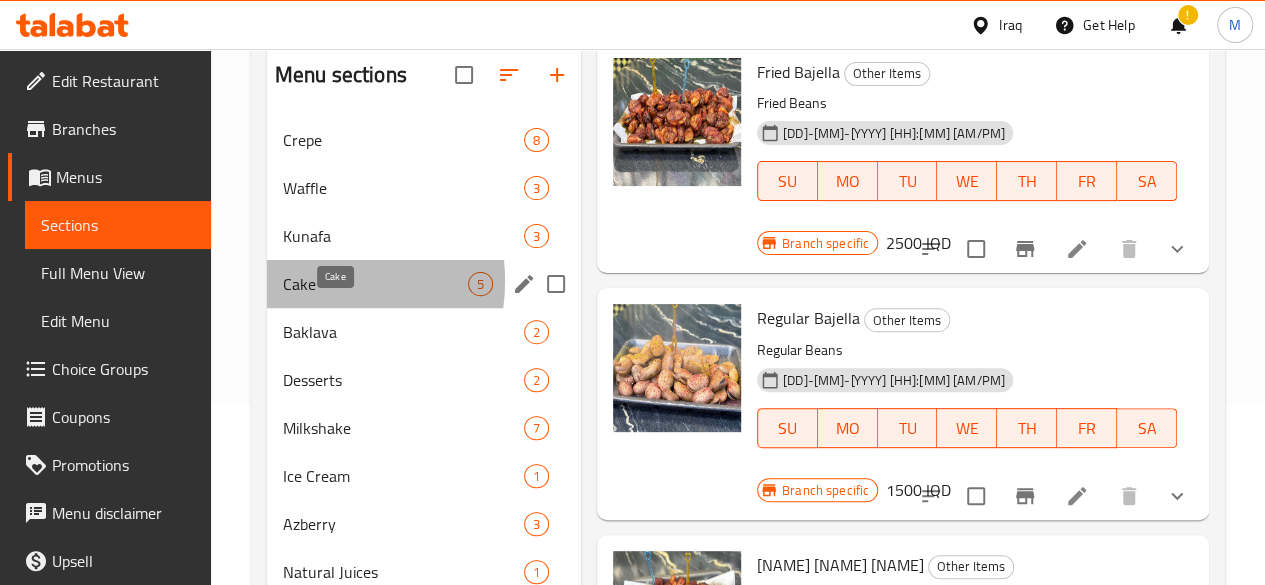 click on "Cake" at bounding box center [375, 284] 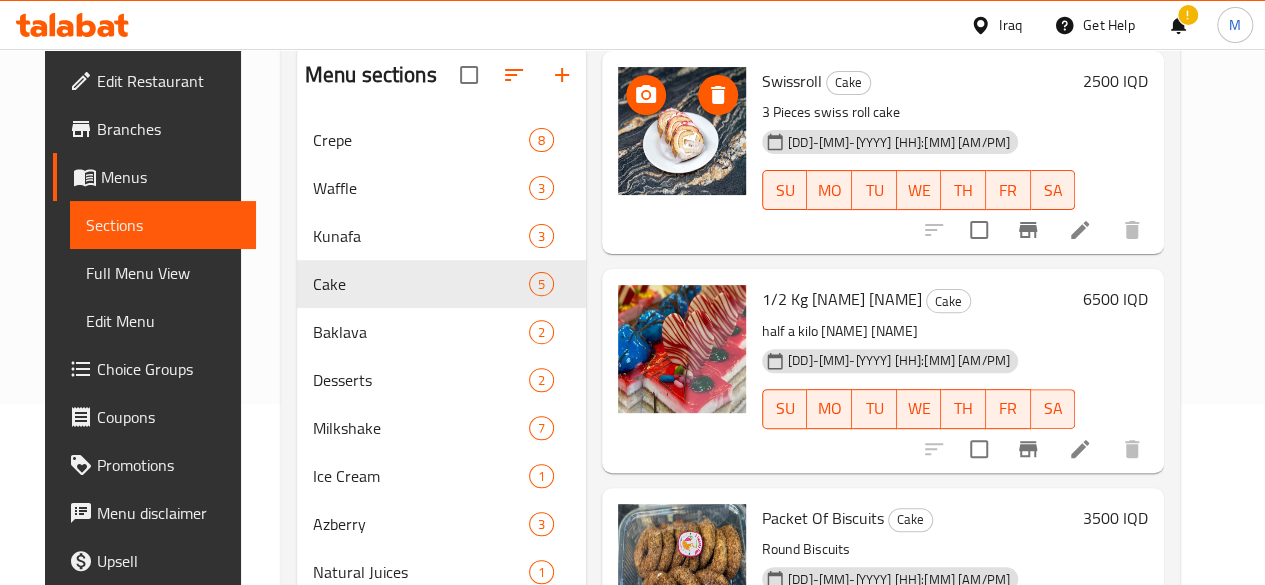 scroll, scrollTop: 533, scrollLeft: 0, axis: vertical 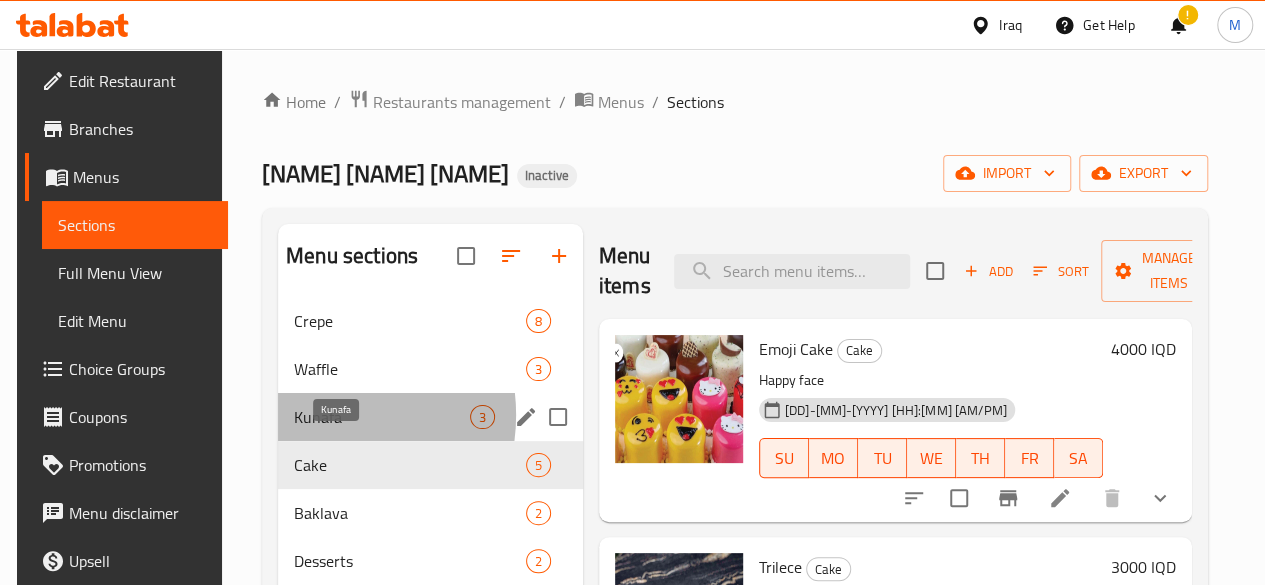 click on "Kunafa" at bounding box center (382, 417) 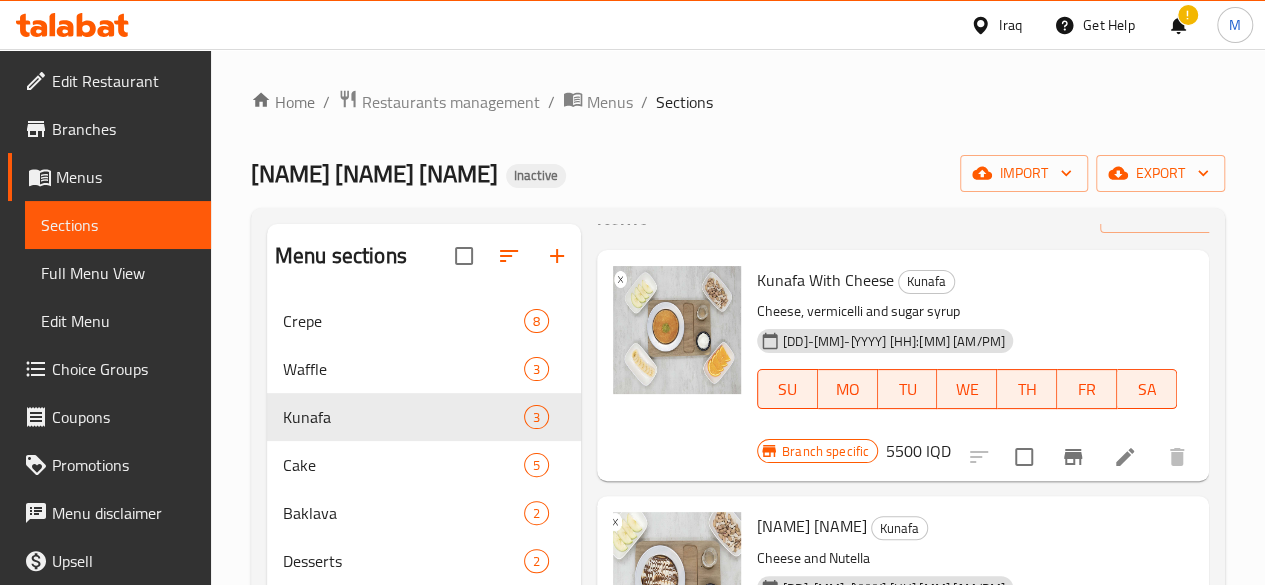 scroll, scrollTop: 96, scrollLeft: 0, axis: vertical 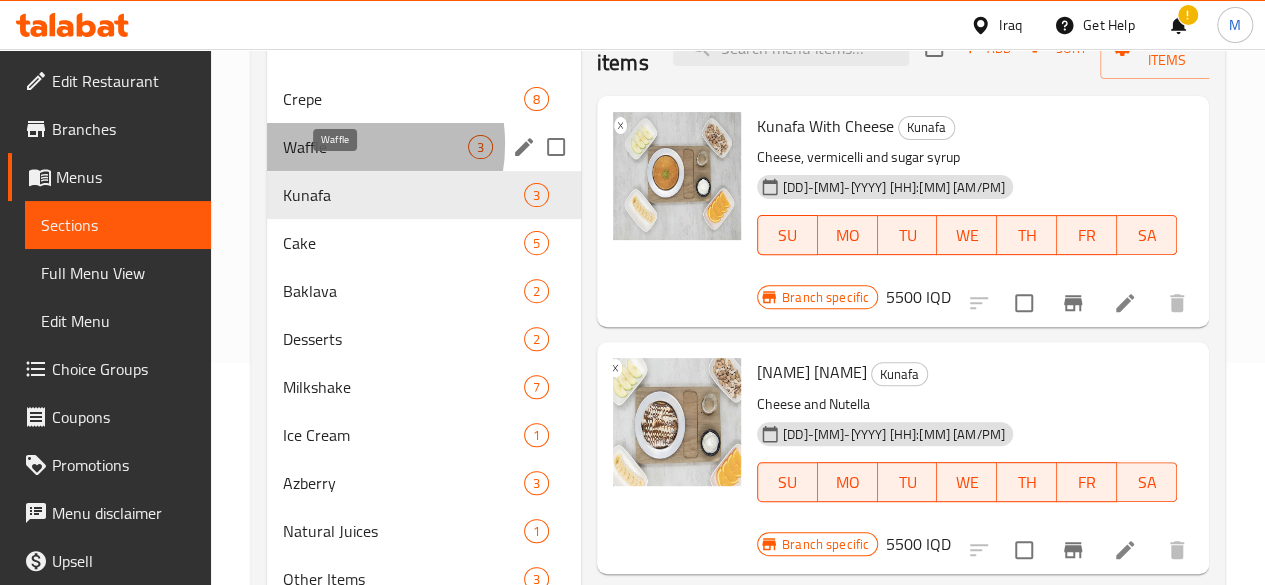 click on "Waffle" at bounding box center [375, 147] 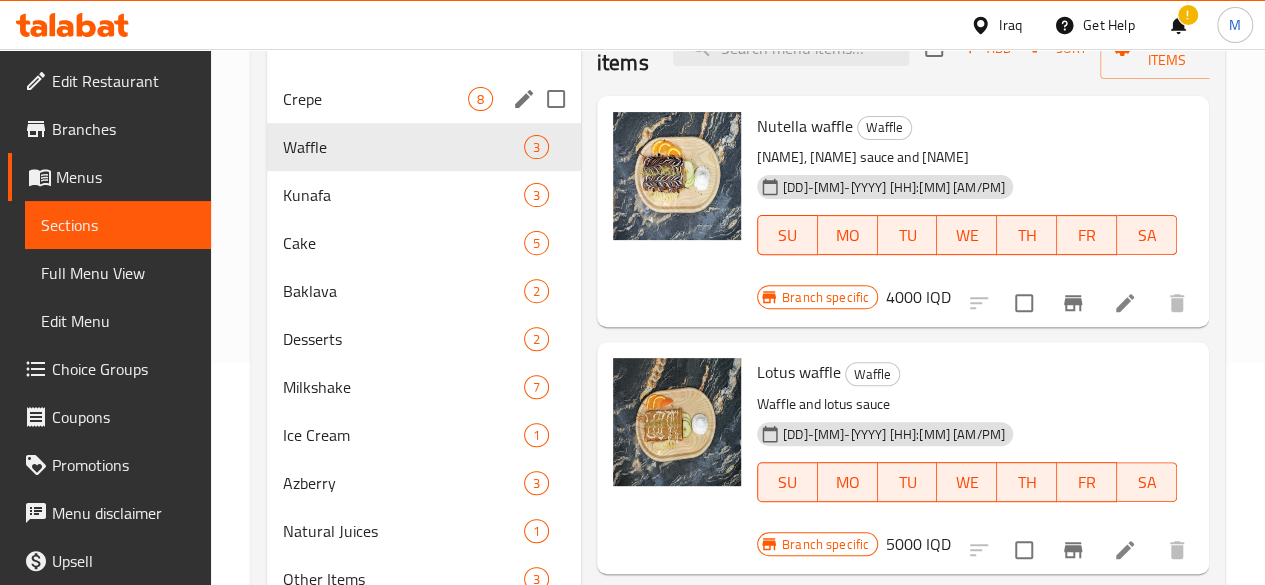 click on "Crepe 8" at bounding box center [424, 99] 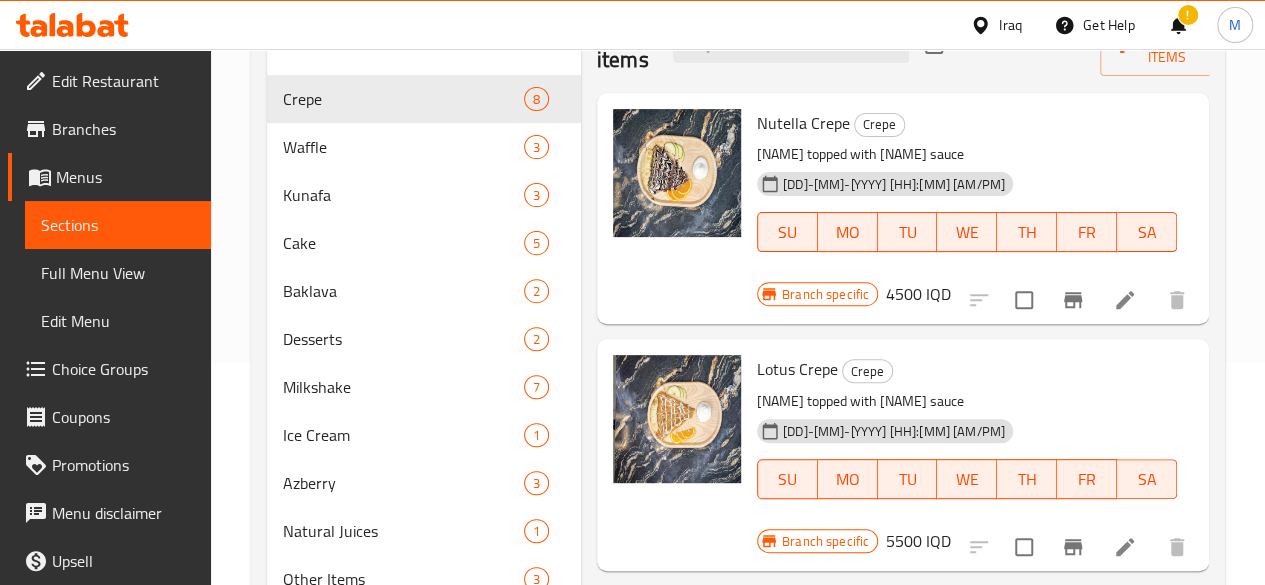 scroll, scrollTop: 0, scrollLeft: 0, axis: both 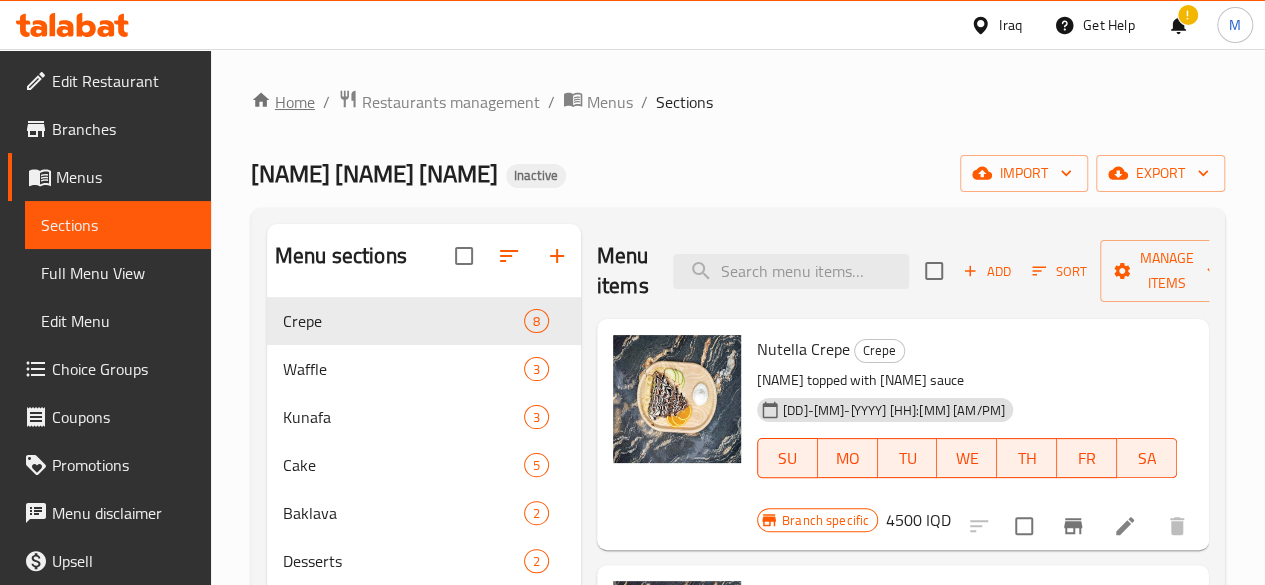 click on "Home" at bounding box center [283, 102] 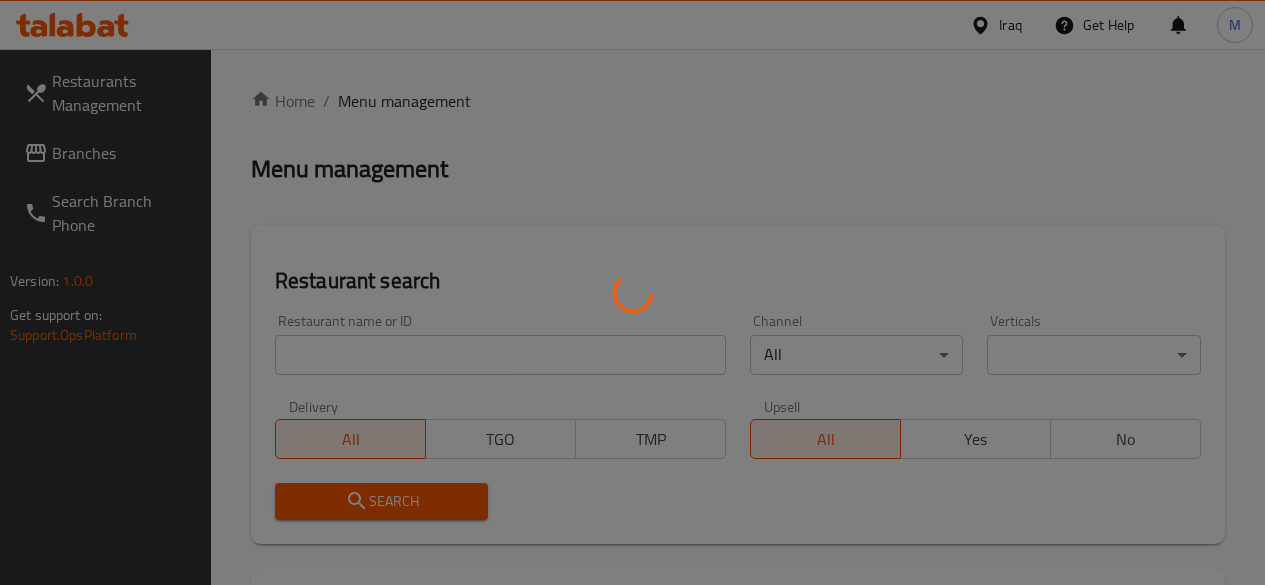 scroll, scrollTop: 0, scrollLeft: 0, axis: both 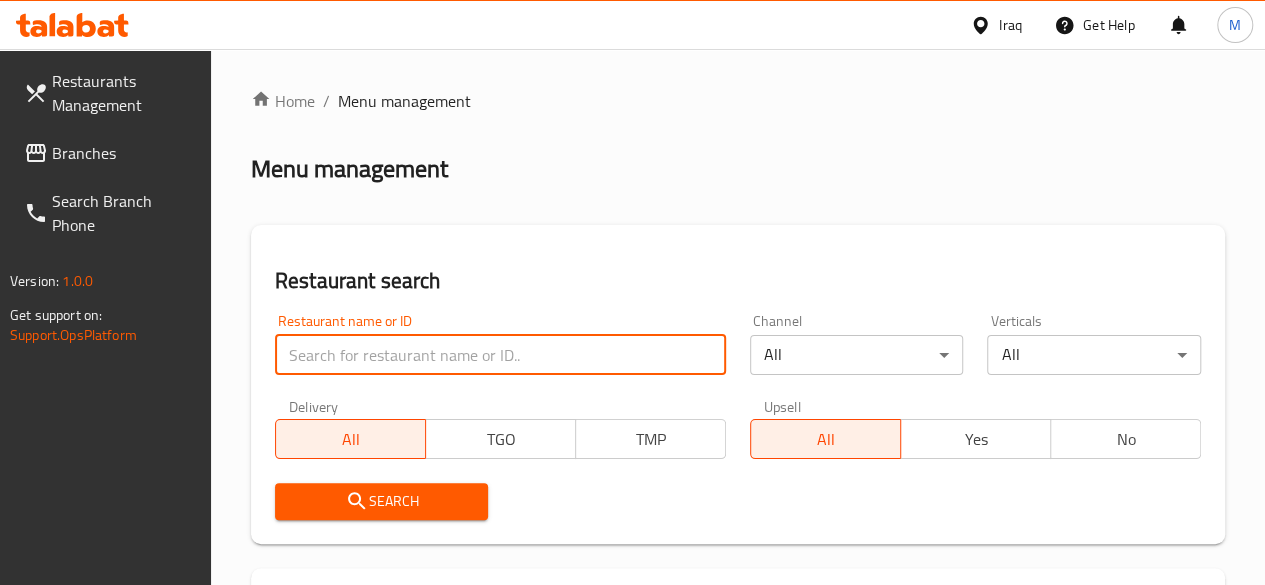 click at bounding box center [500, 355] 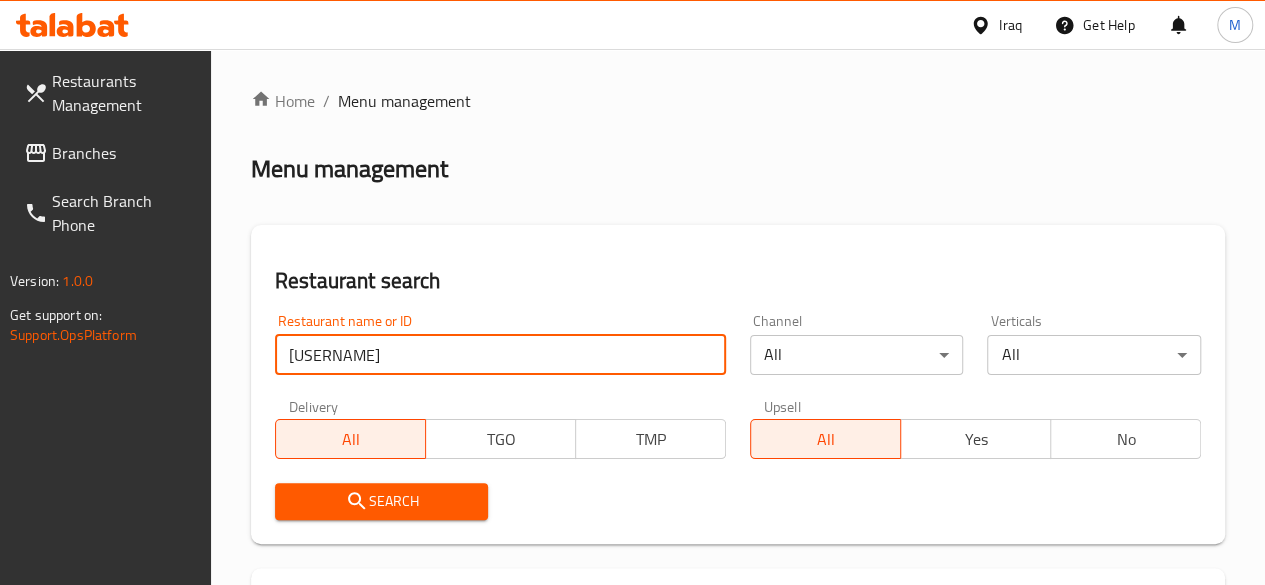 click on "Search" at bounding box center [382, 501] 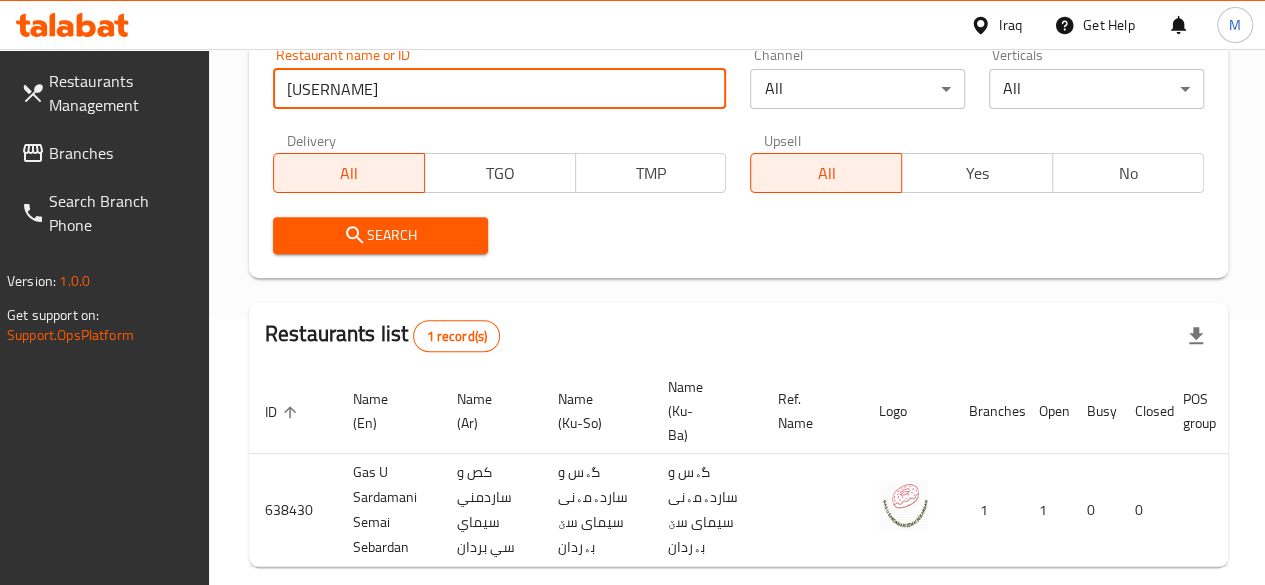 scroll, scrollTop: 371, scrollLeft: 0, axis: vertical 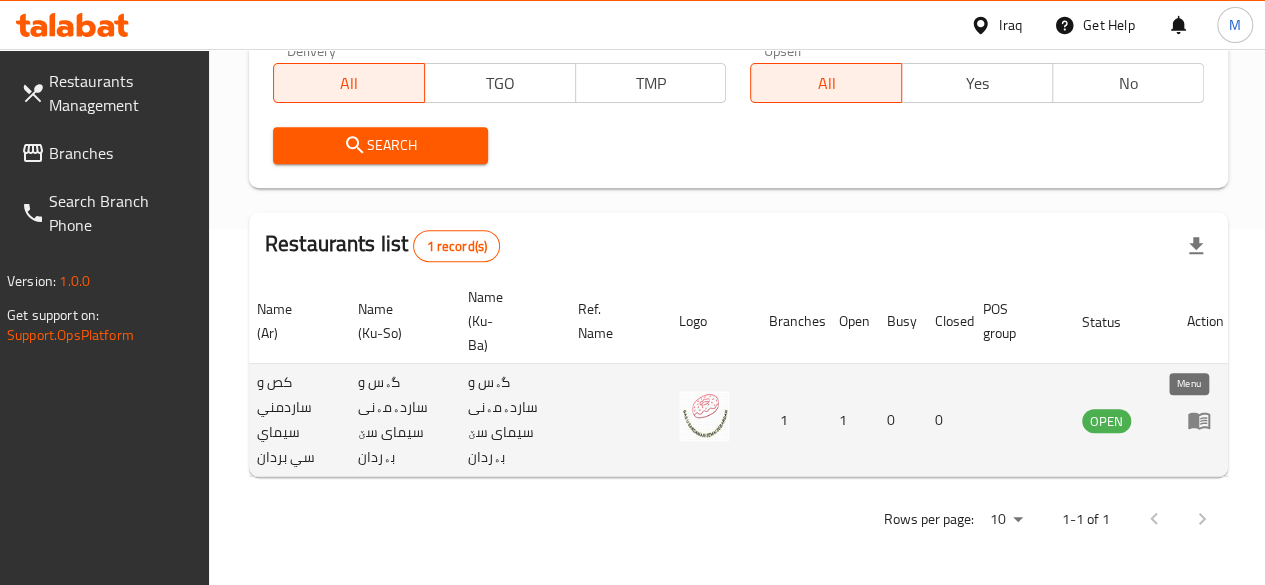 click 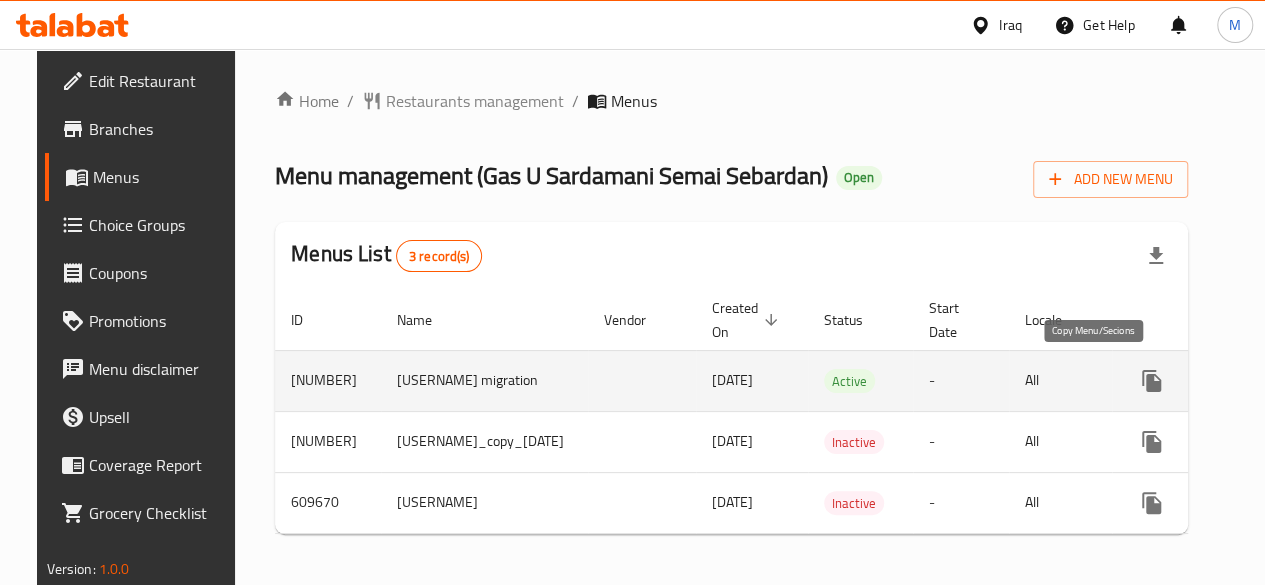 click 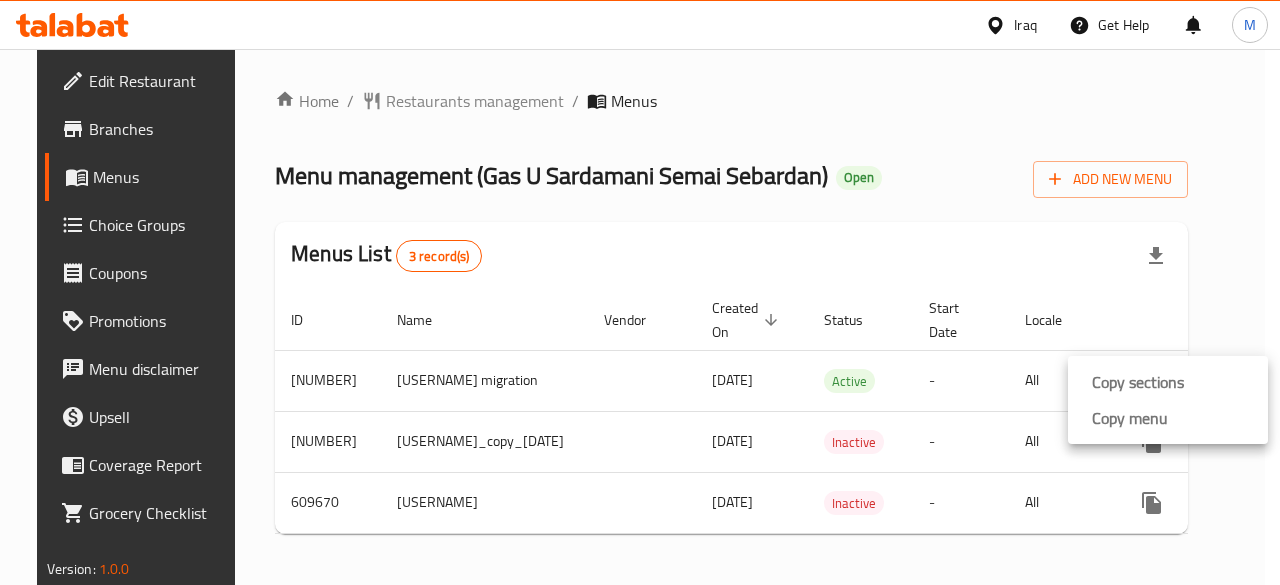 click at bounding box center (640, 292) 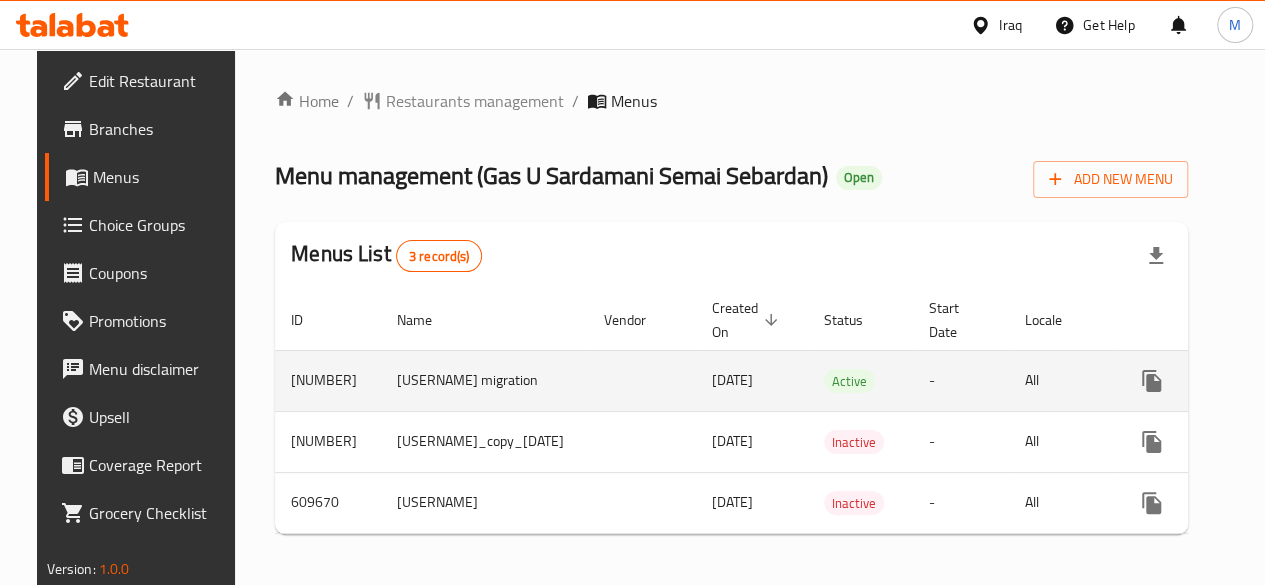 scroll, scrollTop: 0, scrollLeft: 54, axis: horizontal 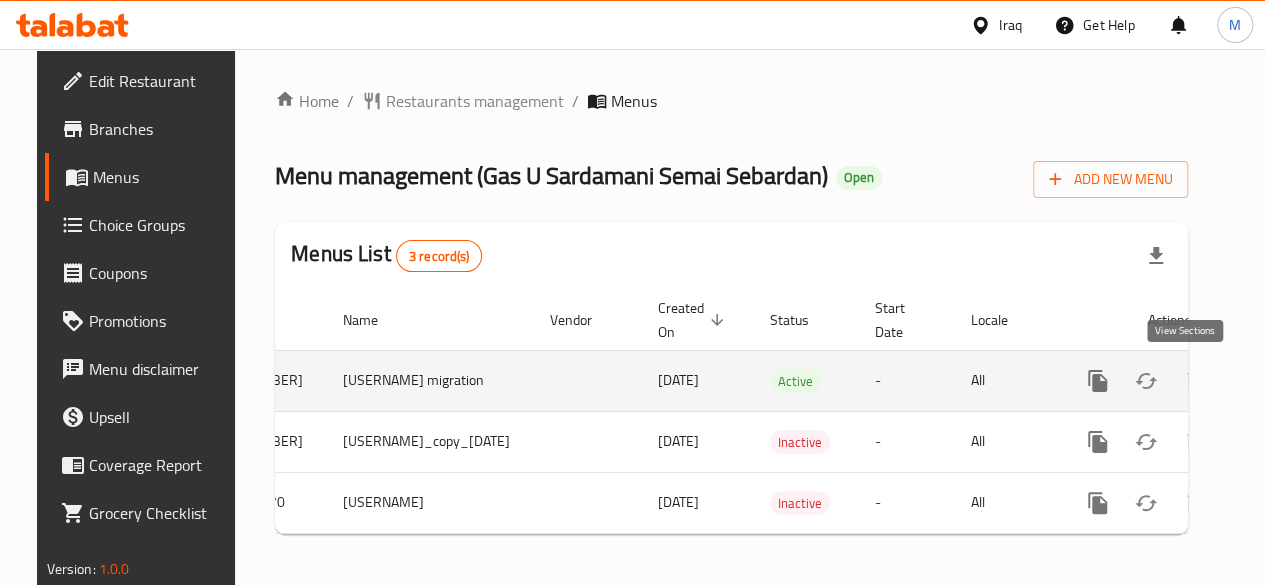 click 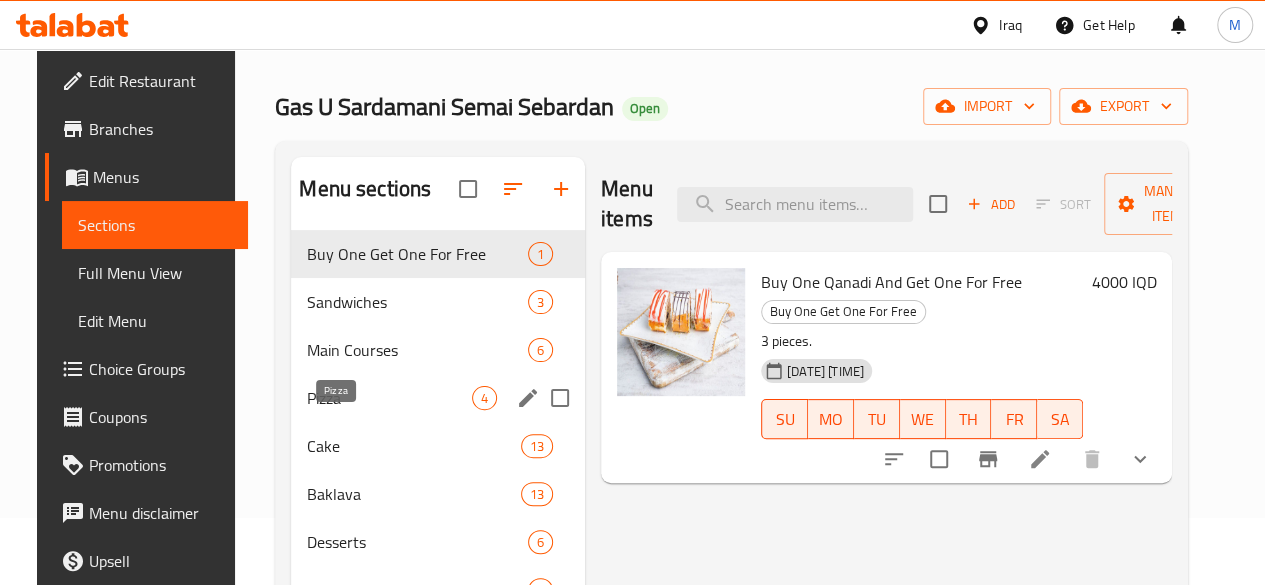 scroll, scrollTop: 68, scrollLeft: 0, axis: vertical 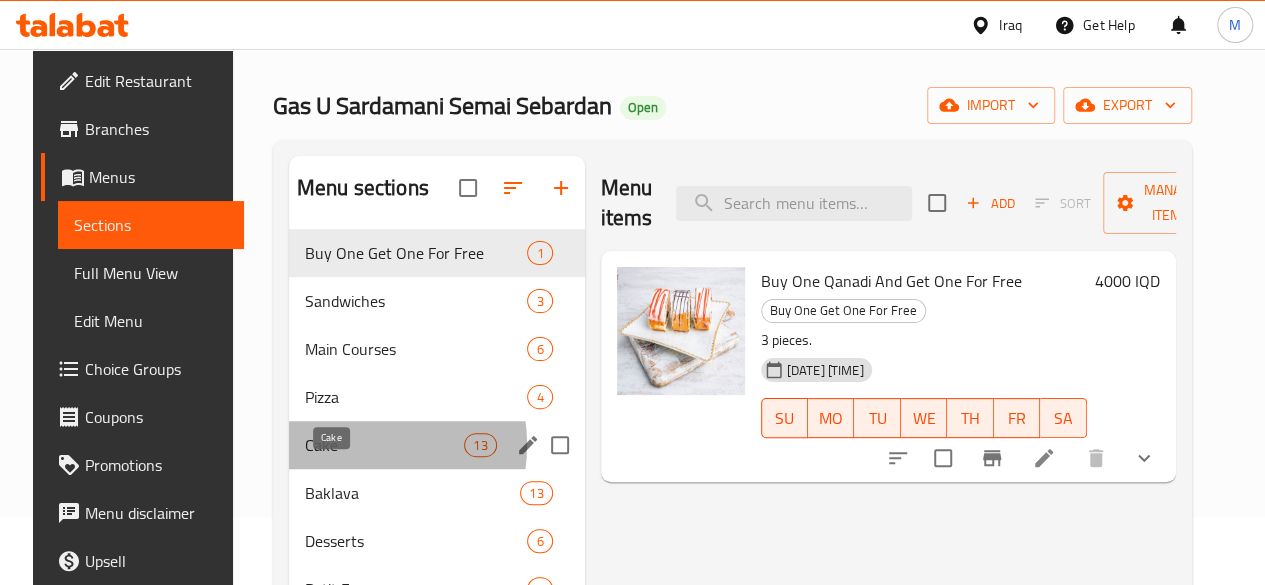 click on "Cake" at bounding box center (384, 445) 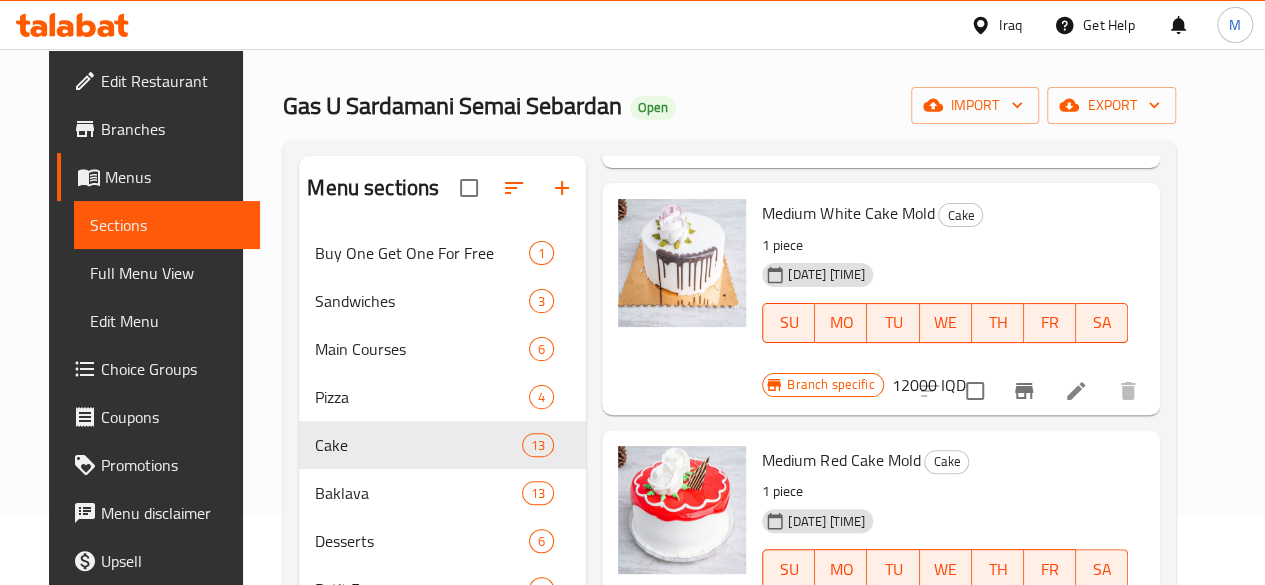 scroll, scrollTop: 2329, scrollLeft: 0, axis: vertical 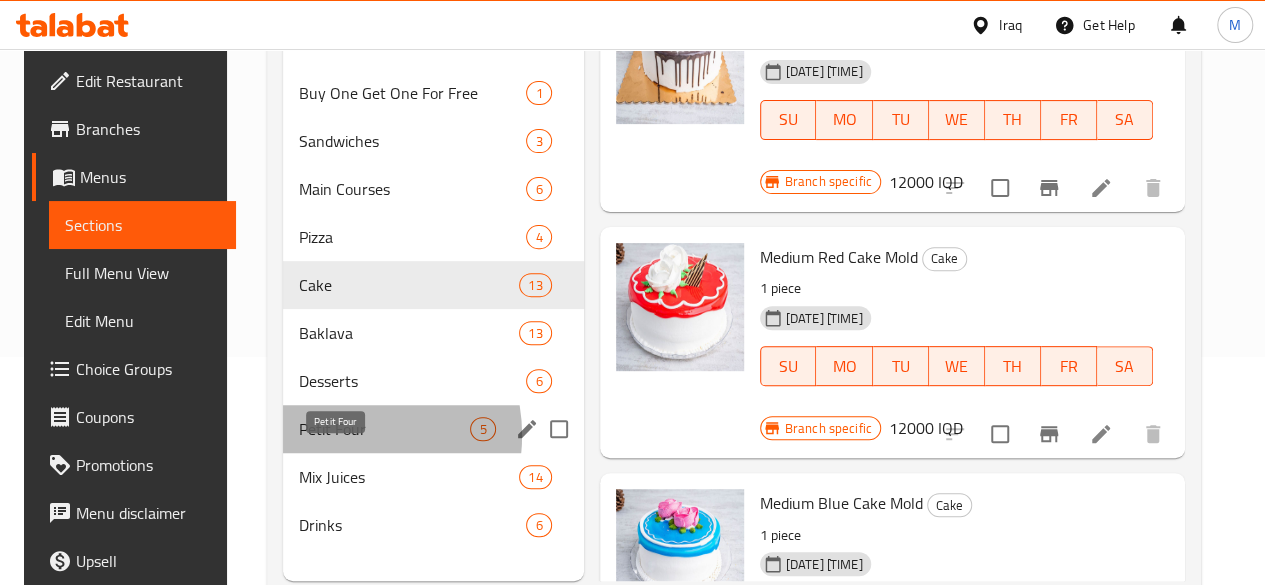 click on "Petit Four" at bounding box center [384, 429] 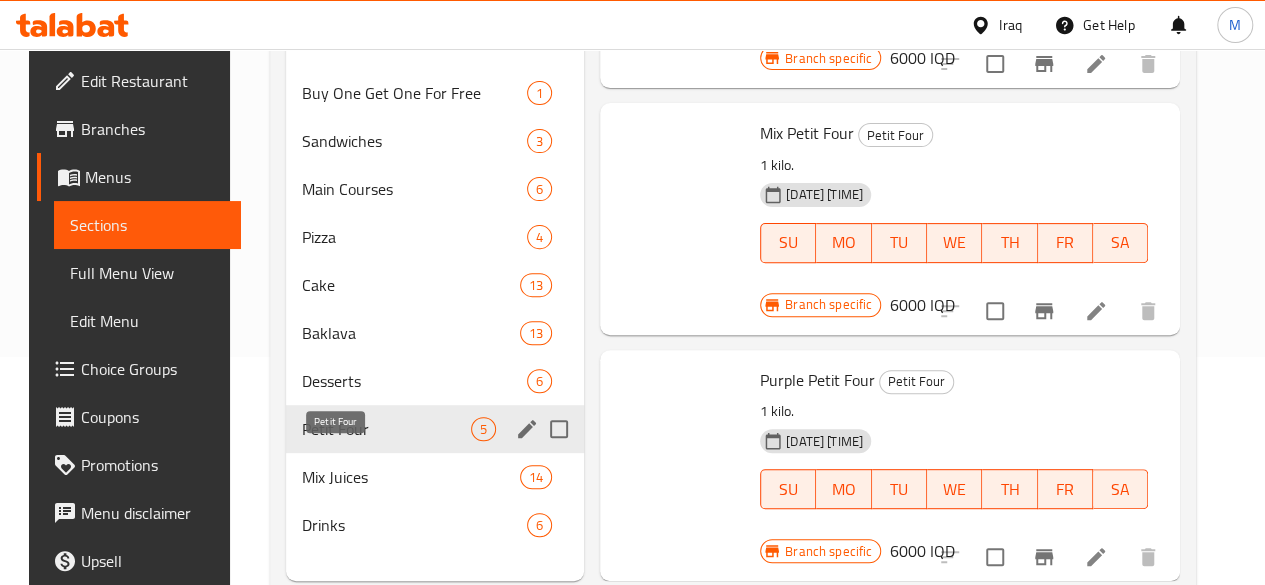 scroll, scrollTop: 581, scrollLeft: 0, axis: vertical 